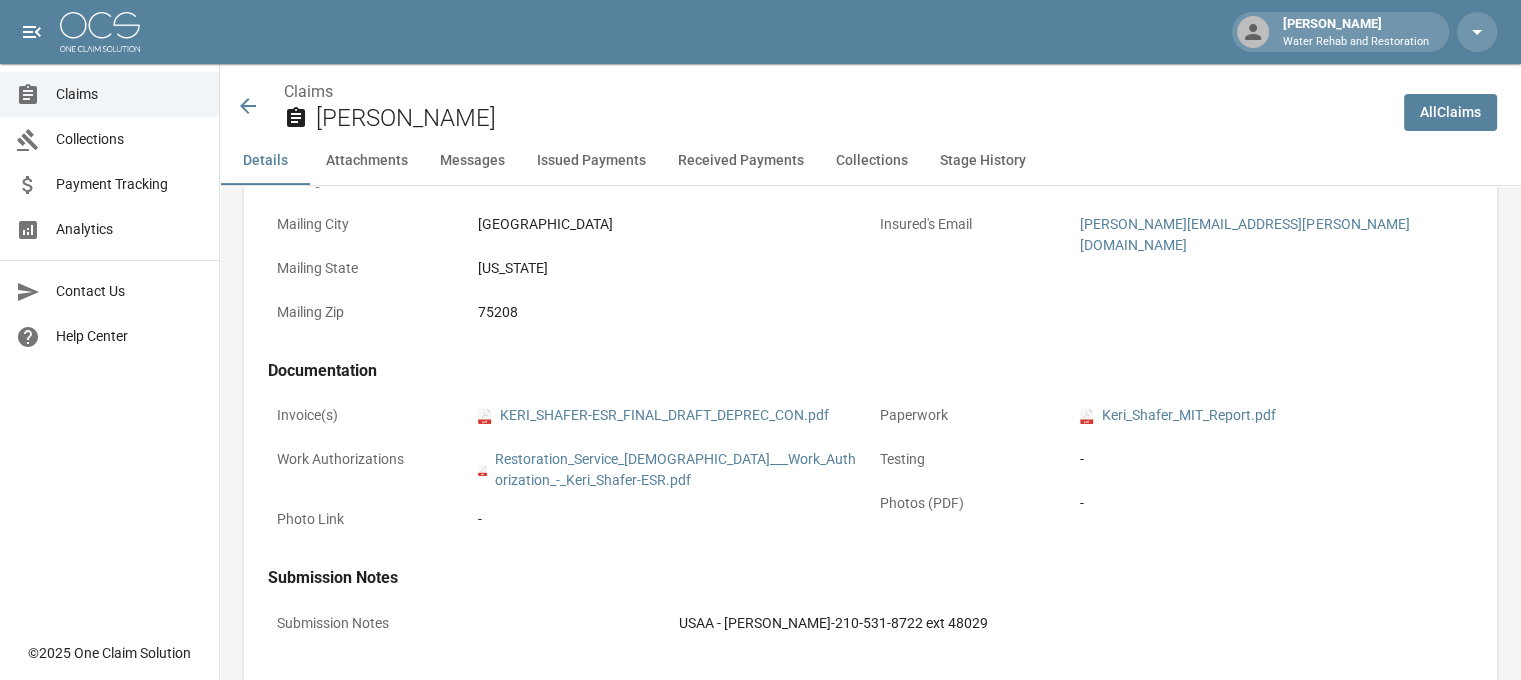 scroll, scrollTop: 700, scrollLeft: 0, axis: vertical 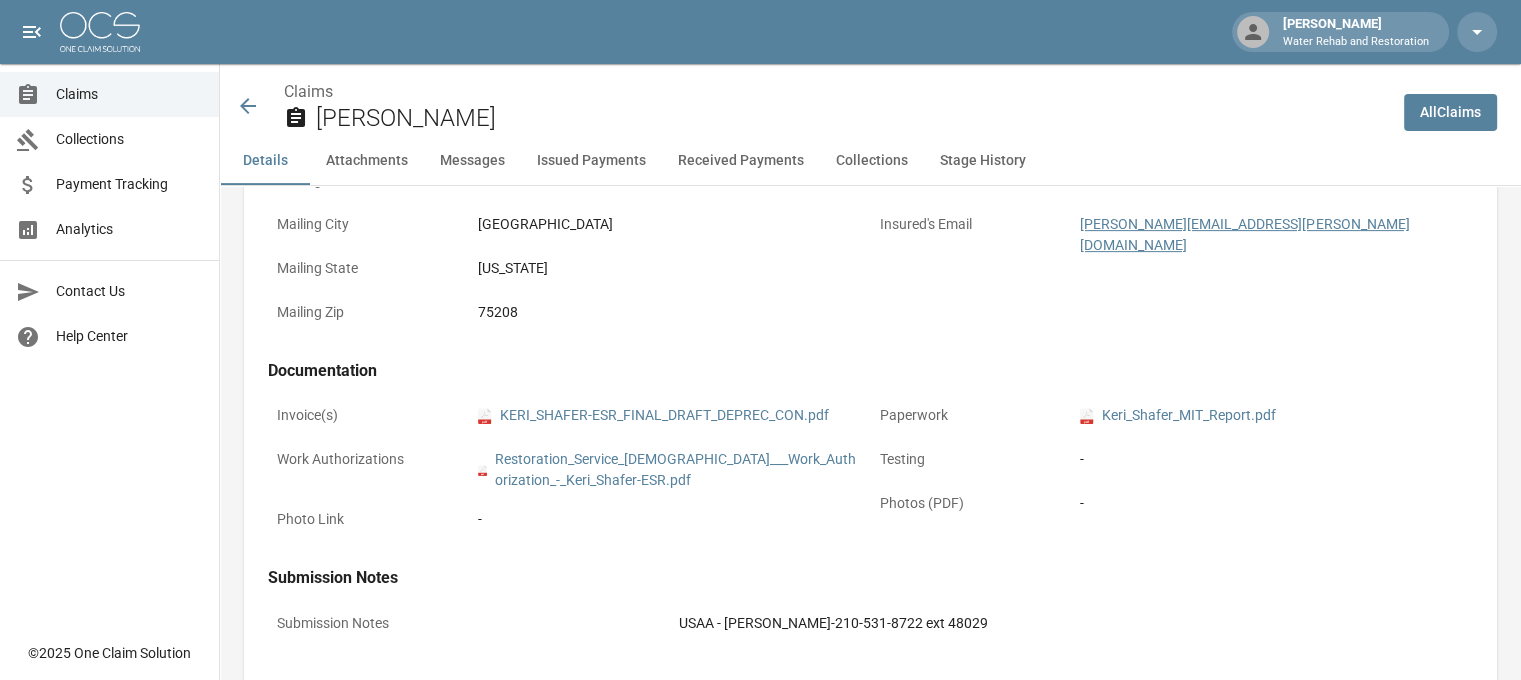 click on "[PERSON_NAME][EMAIL_ADDRESS][PERSON_NAME][DOMAIN_NAME]" at bounding box center [1244, 234] 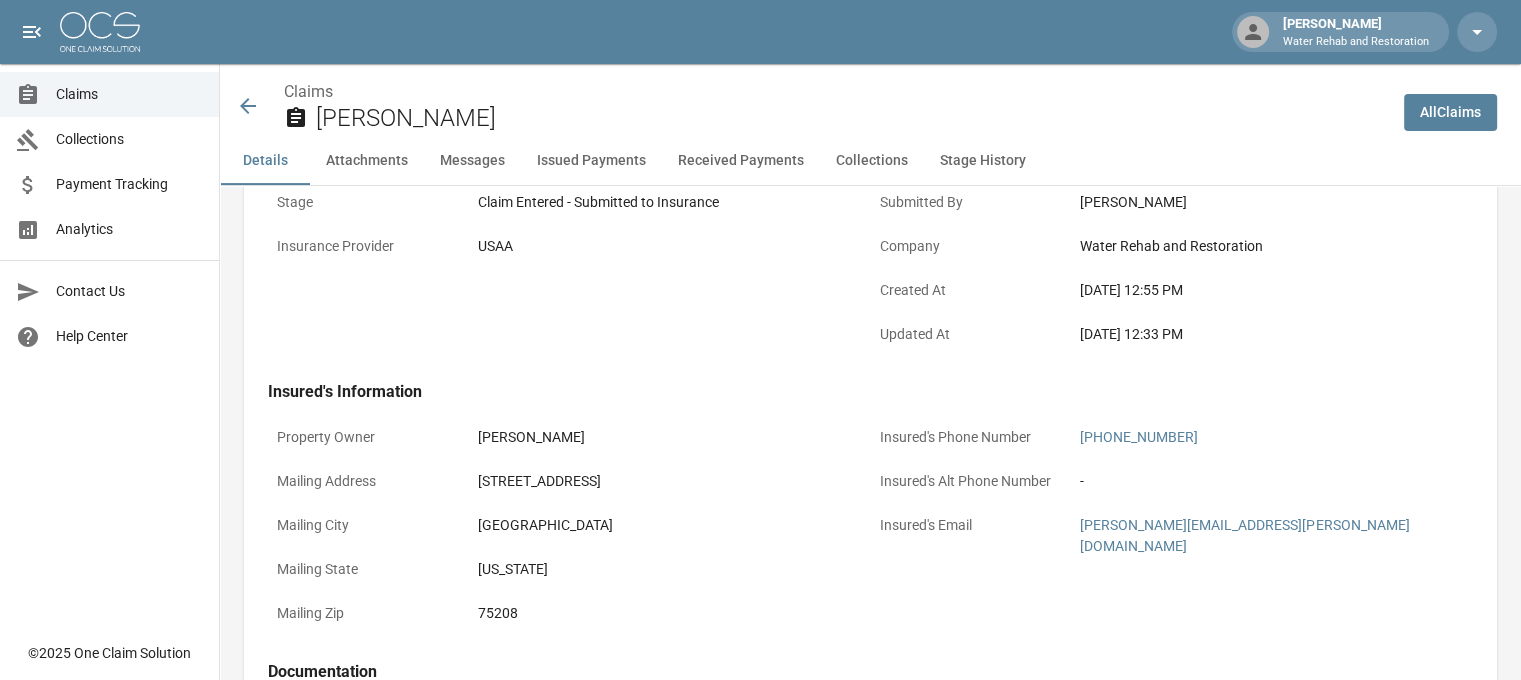 scroll, scrollTop: 400, scrollLeft: 0, axis: vertical 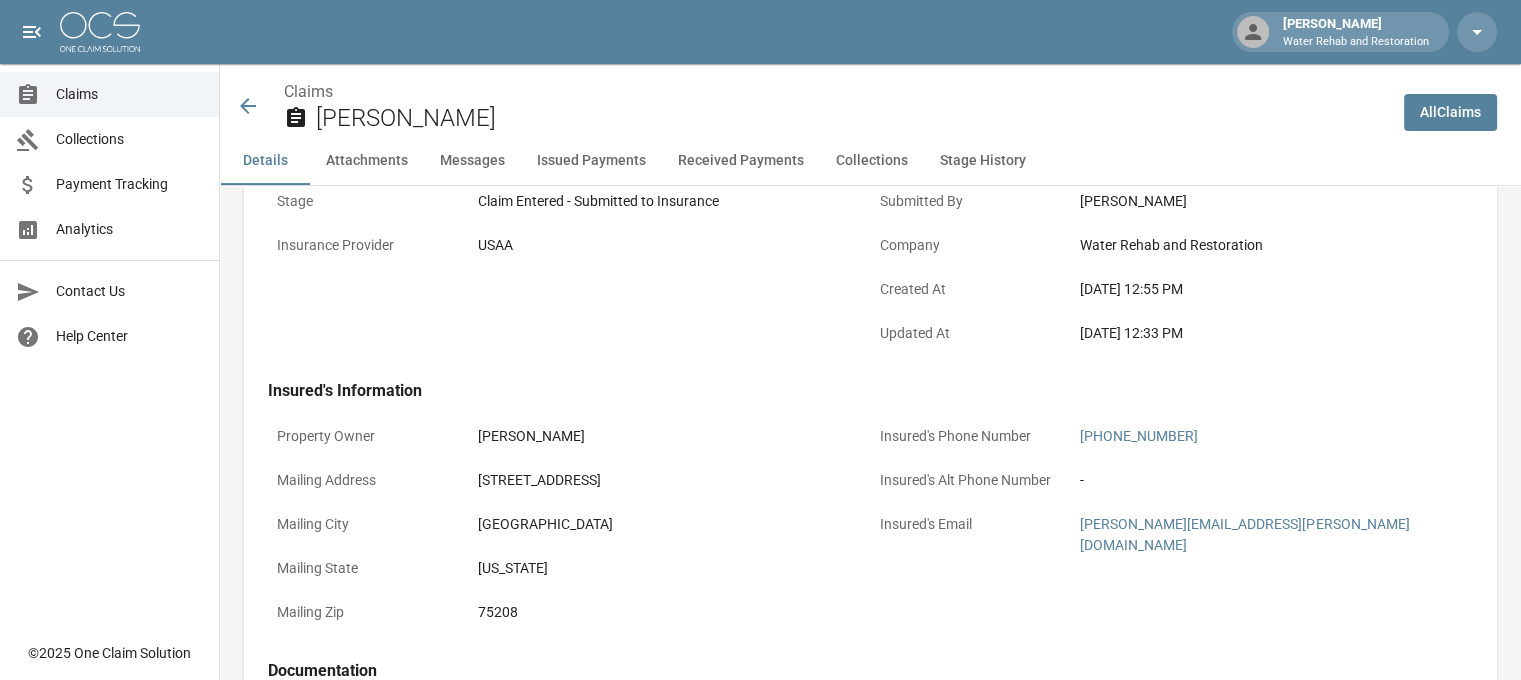 click on "Insured's Email" at bounding box center (971, 524) 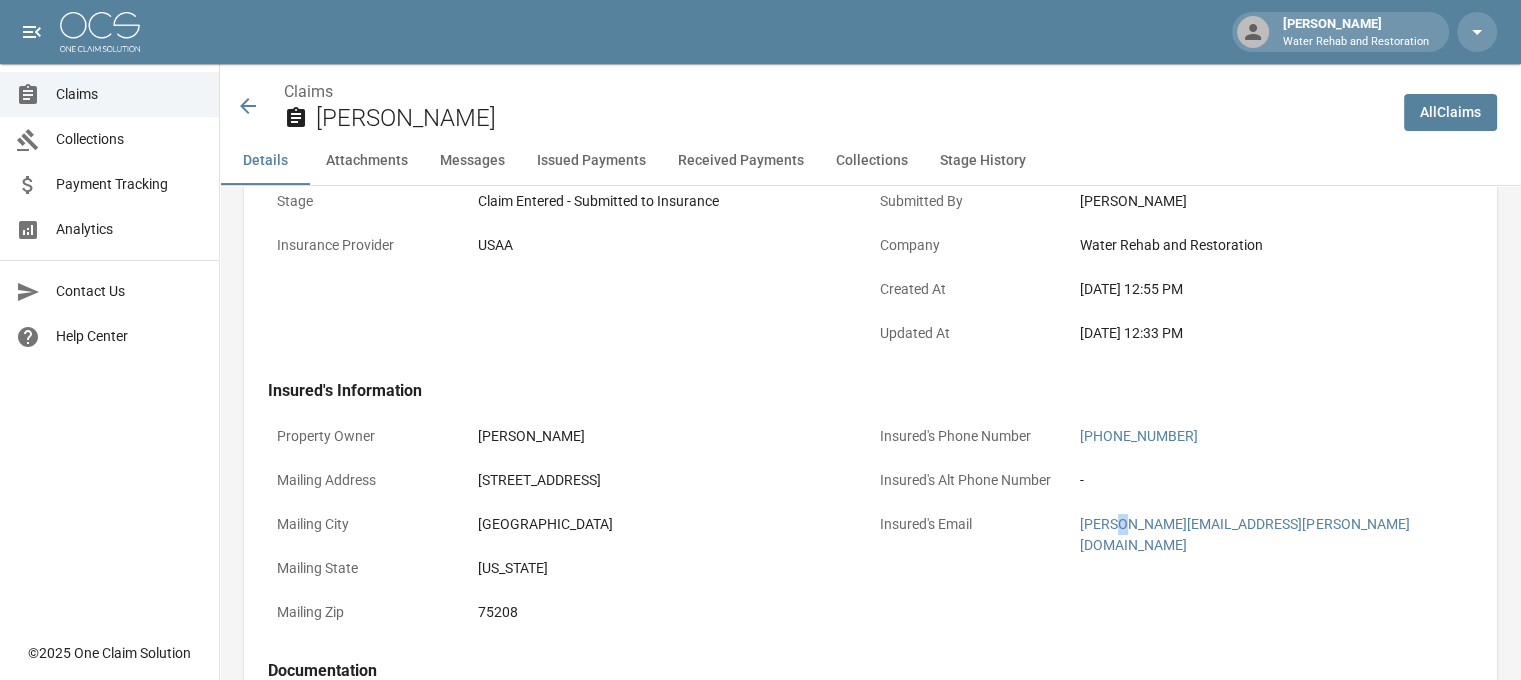 drag, startPoint x: 1277, startPoint y: 524, endPoint x: 1124, endPoint y: 587, distance: 165.46298 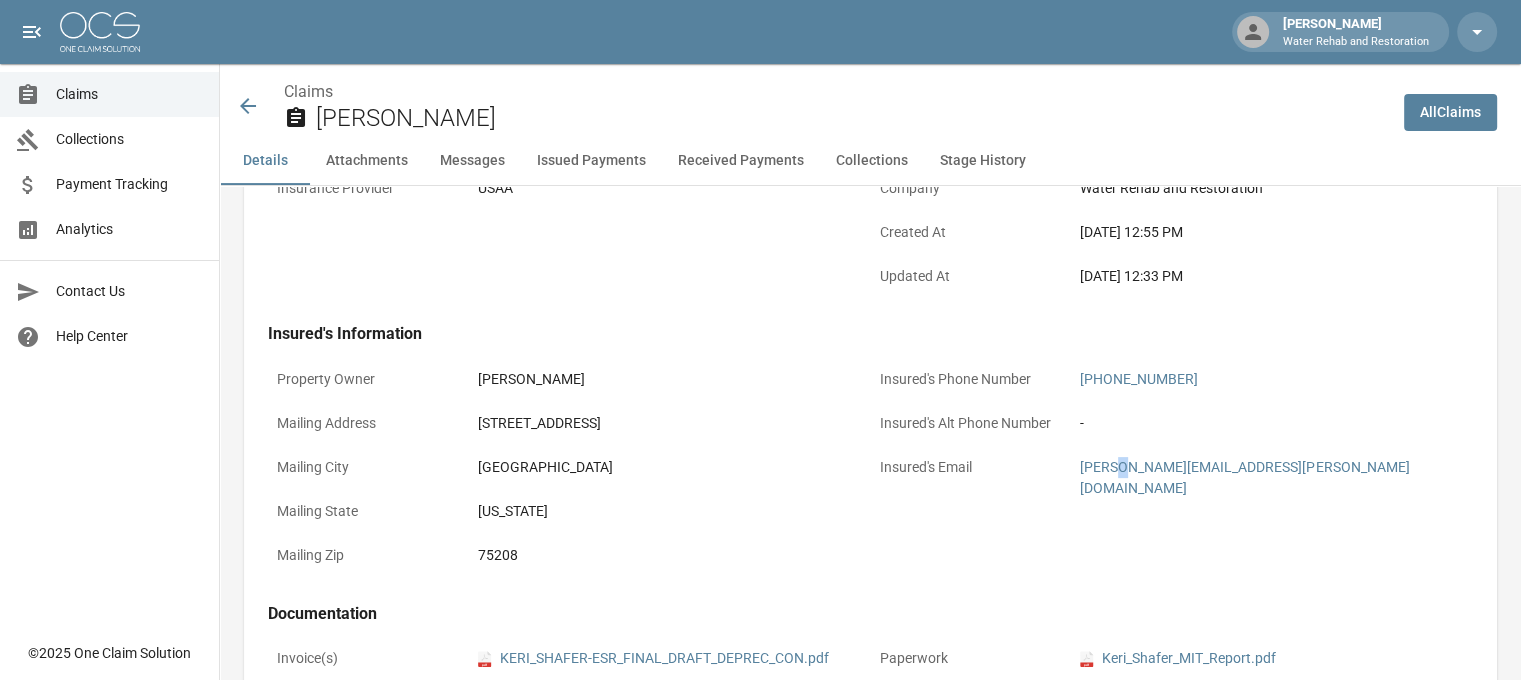 scroll, scrollTop: 500, scrollLeft: 0, axis: vertical 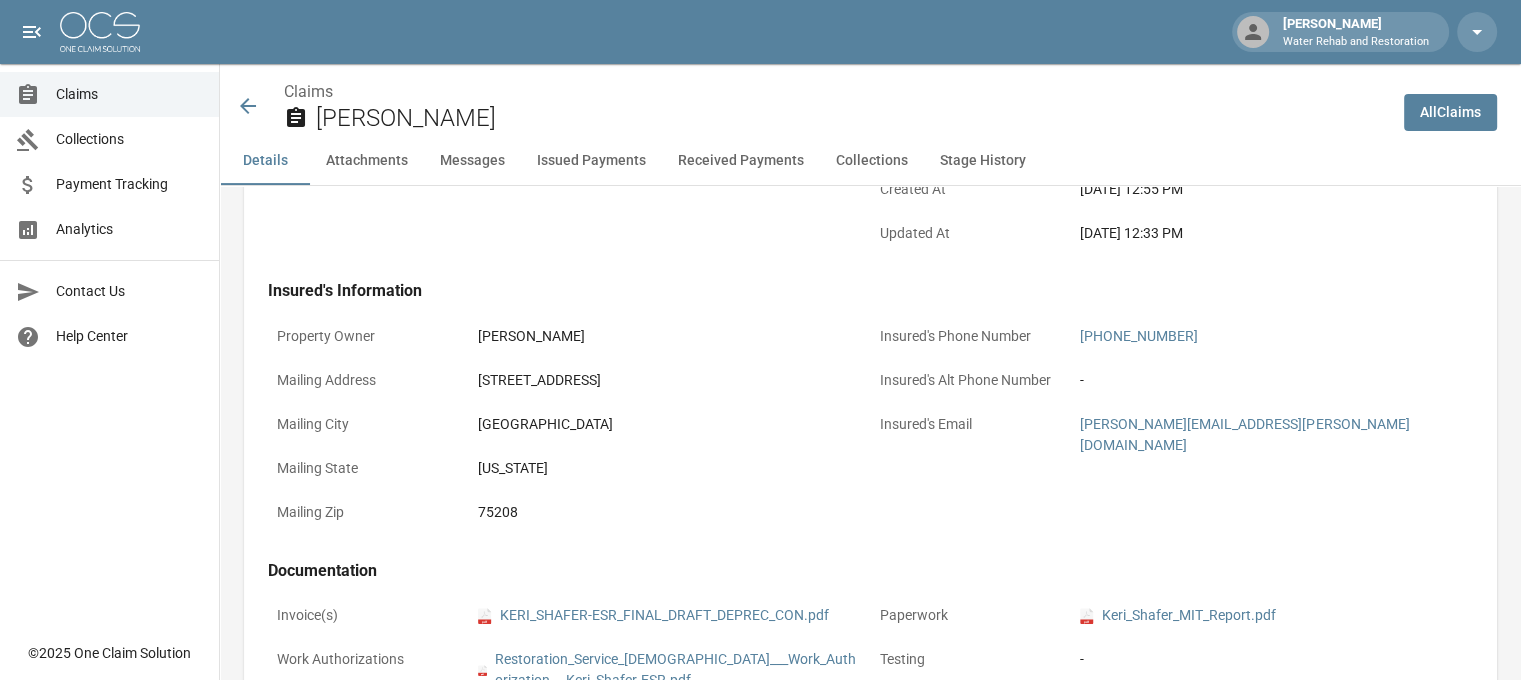 click on "Insured's Email" at bounding box center [971, 424] 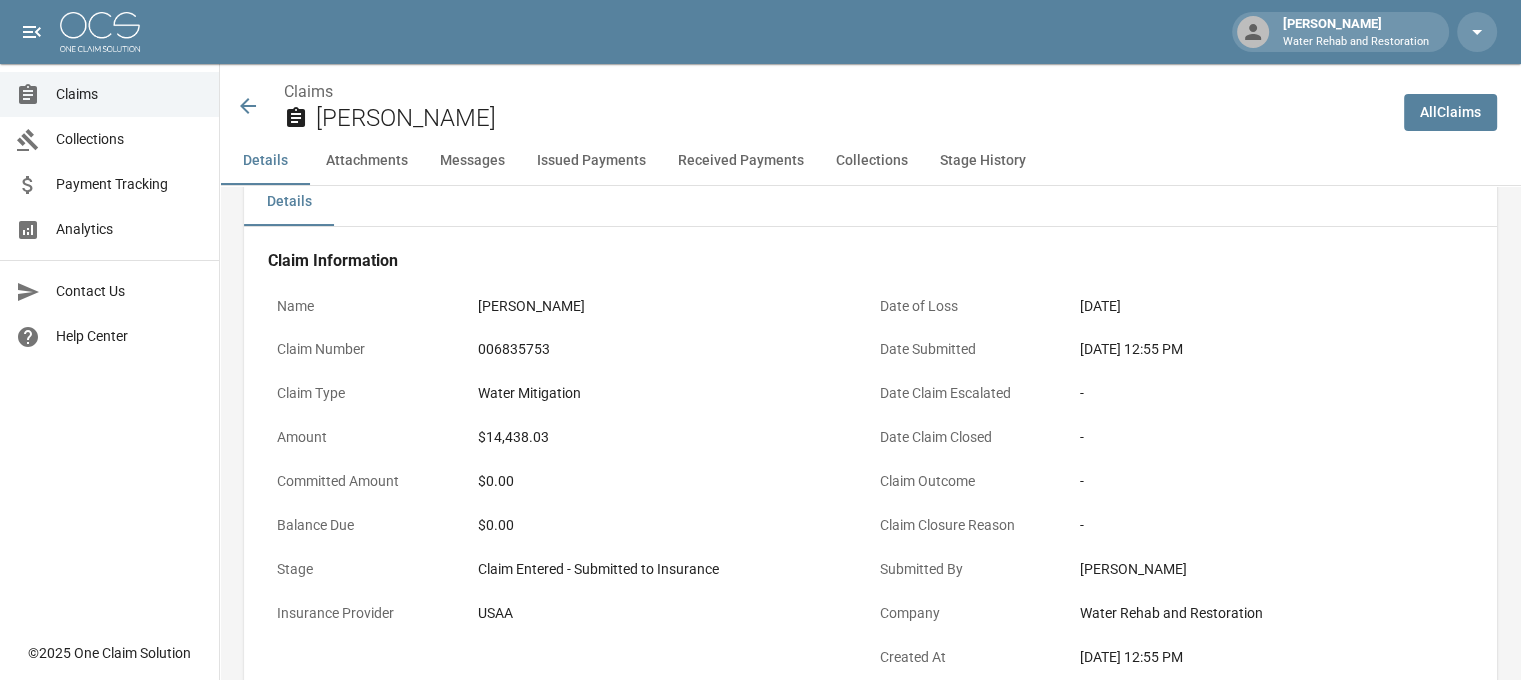 scroll, scrollTop: 0, scrollLeft: 0, axis: both 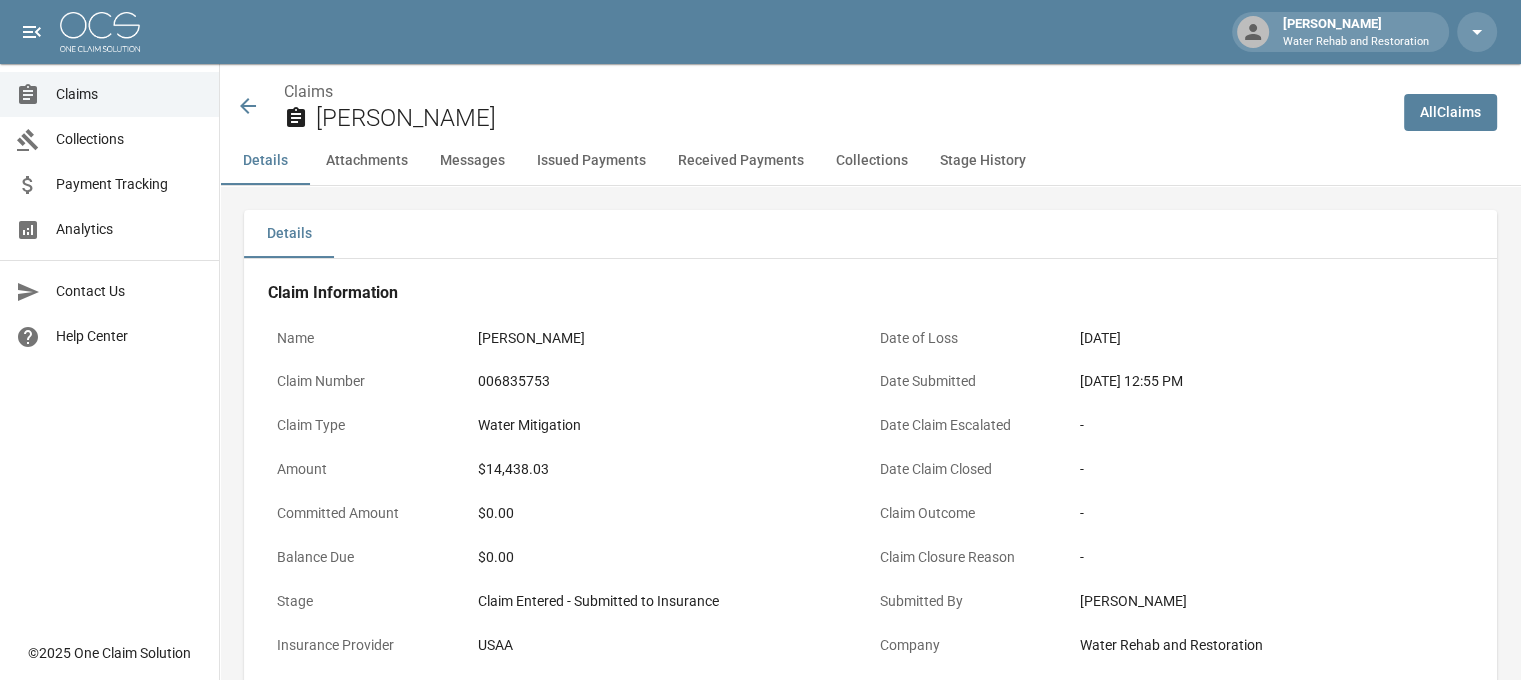 click on "Details" at bounding box center [265, 161] 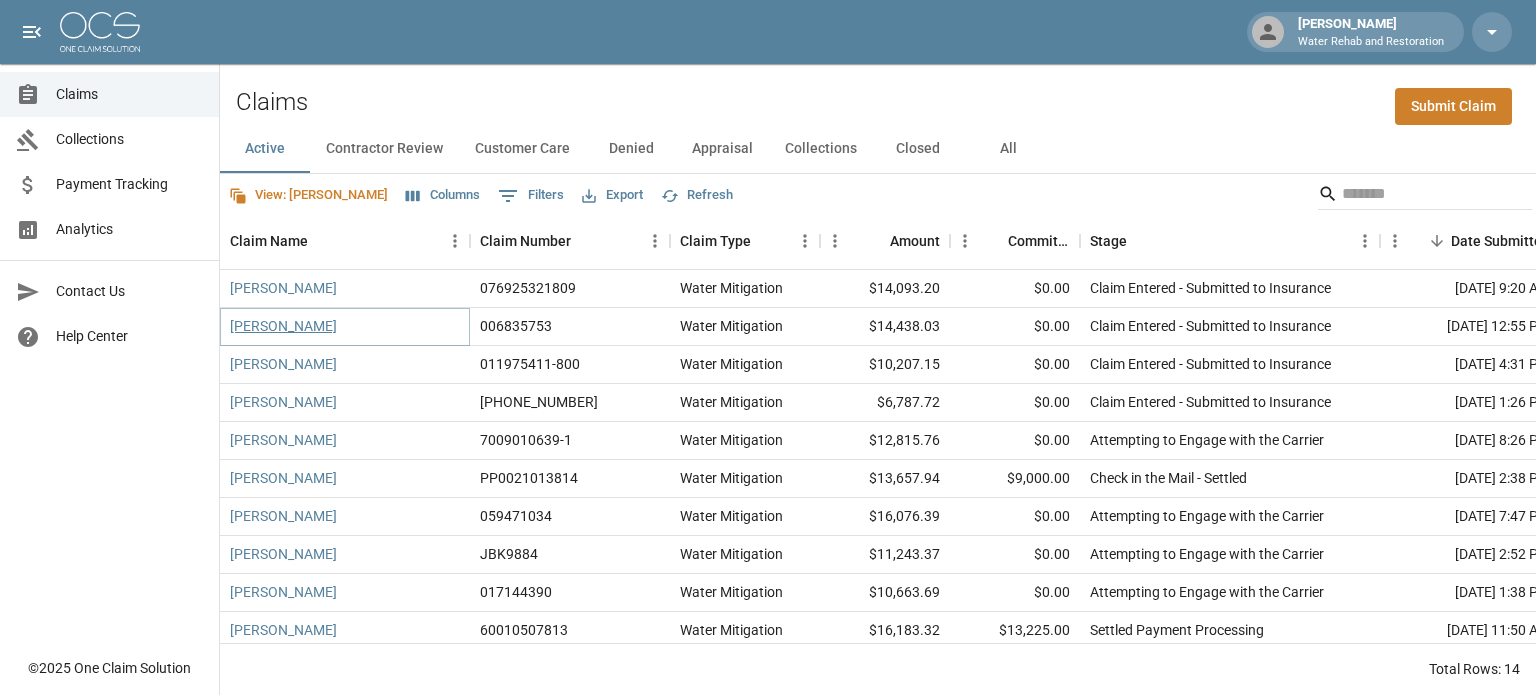 click on "[PERSON_NAME]" at bounding box center (283, 326) 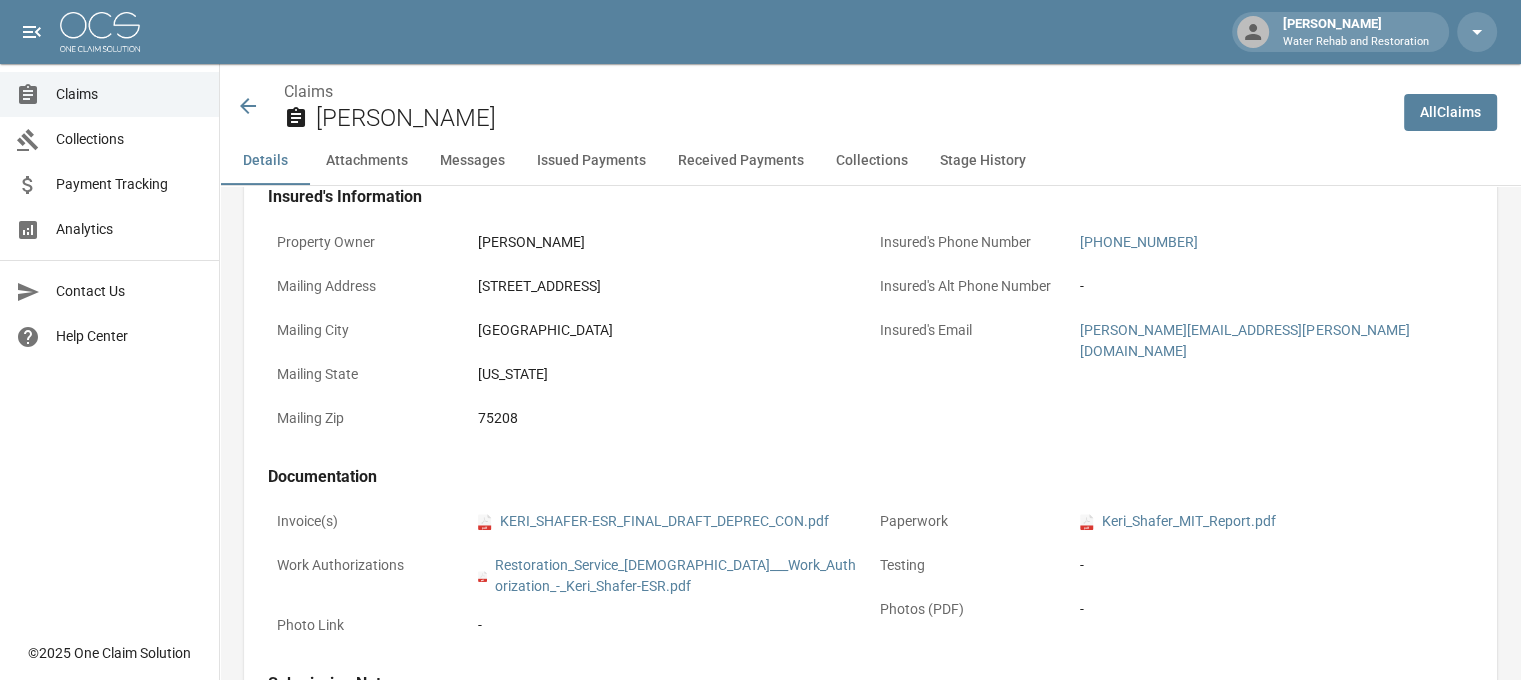 scroll, scrollTop: 600, scrollLeft: 0, axis: vertical 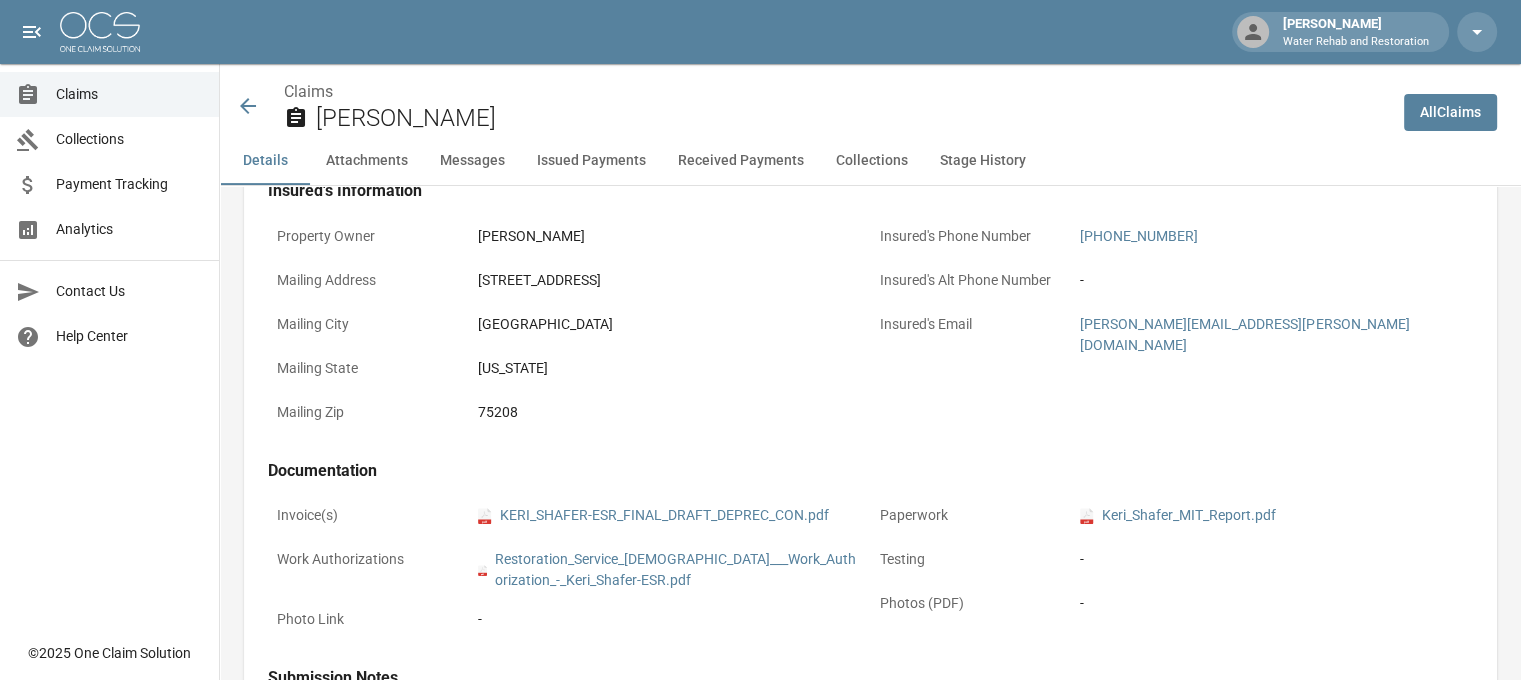 click on "[PERSON_NAME][EMAIL_ADDRESS][PERSON_NAME][DOMAIN_NAME]" at bounding box center [1272, 335] 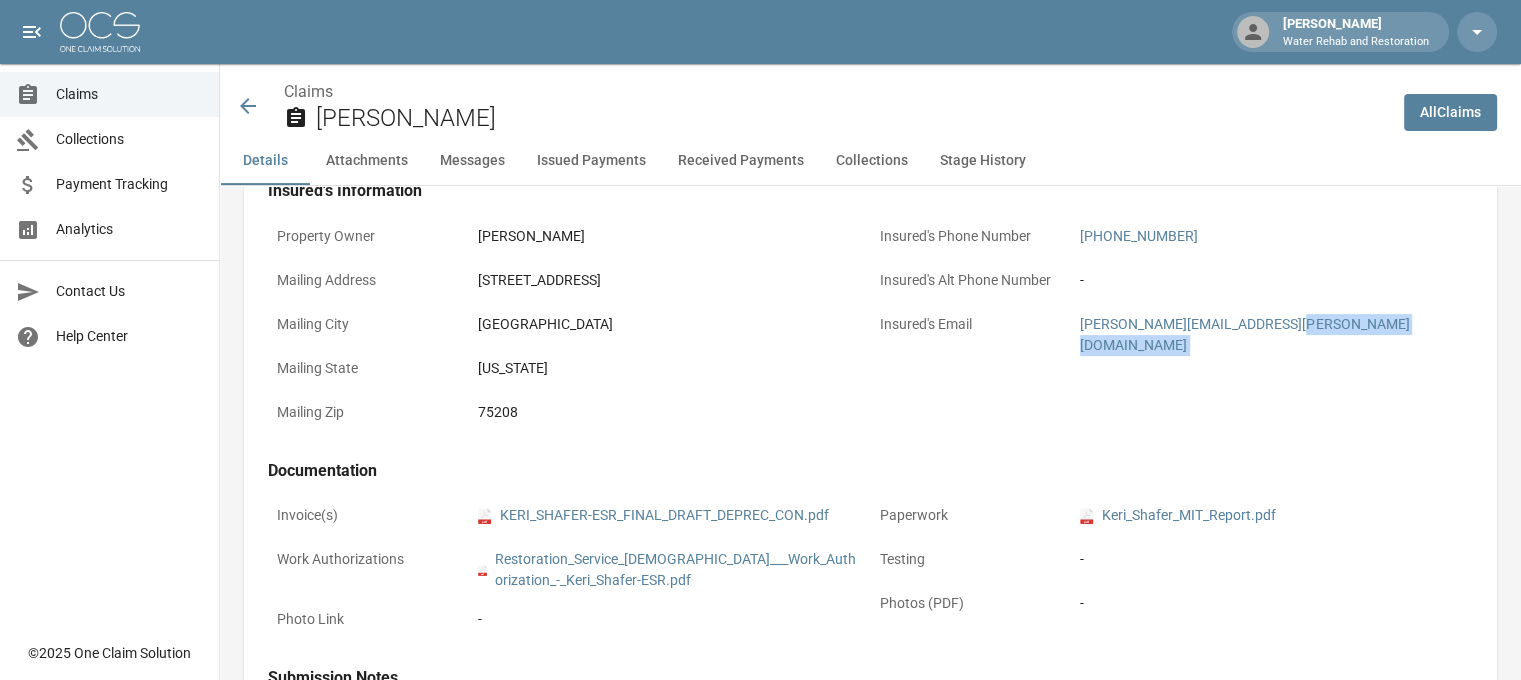 click on "[PERSON_NAME][EMAIL_ADDRESS][PERSON_NAME][DOMAIN_NAME]" at bounding box center [1272, 335] 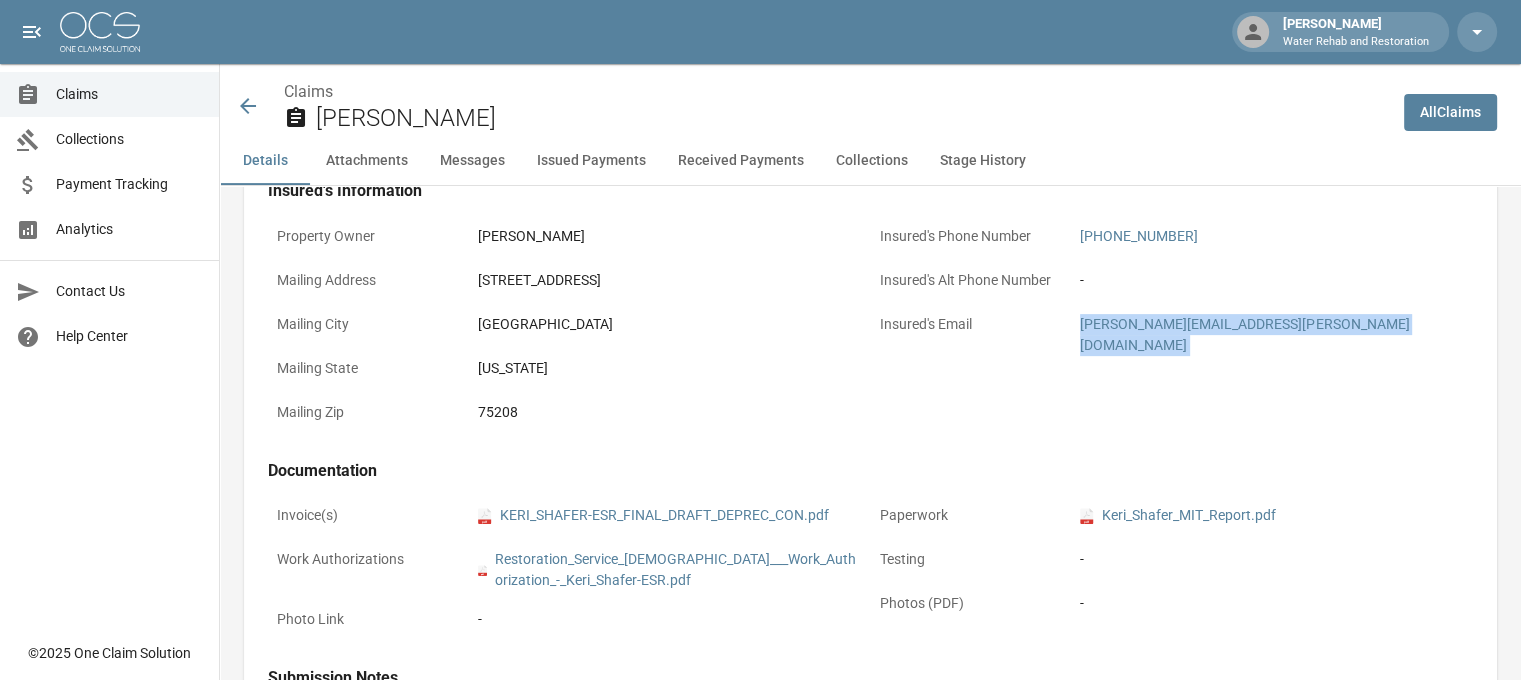 click on "[PERSON_NAME][EMAIL_ADDRESS][PERSON_NAME][DOMAIN_NAME]" at bounding box center (1272, 335) 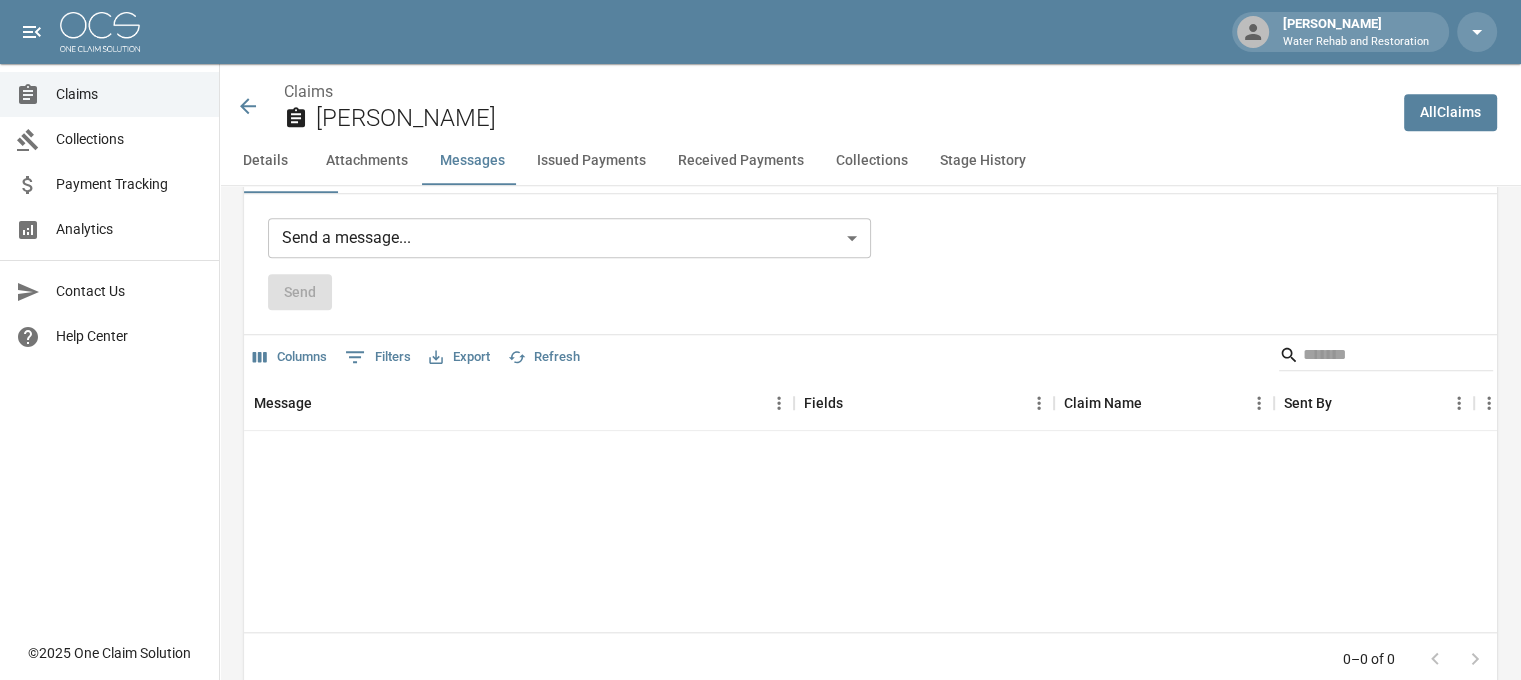 scroll, scrollTop: 1800, scrollLeft: 0, axis: vertical 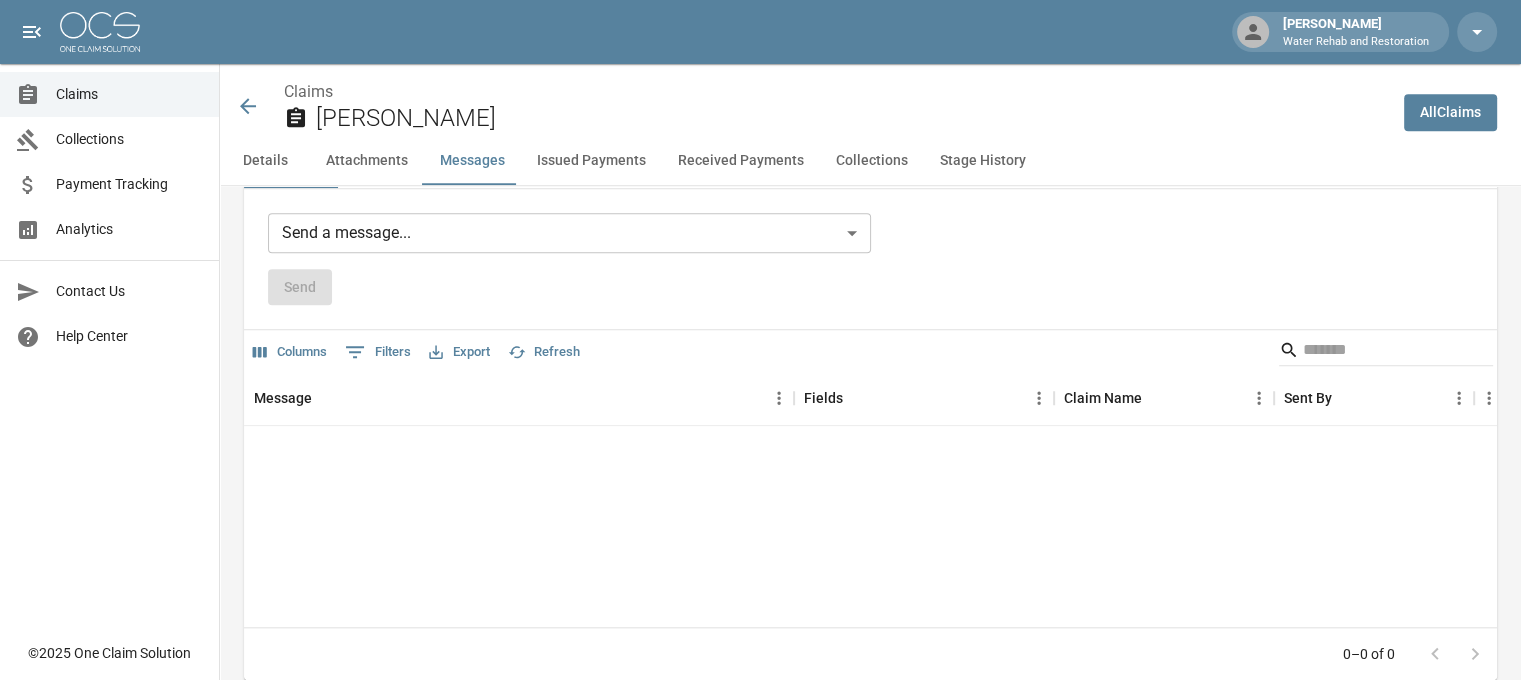 click on "[PERSON_NAME]  W Water Rehab and Restoration  Claims Collections Payment Tracking Analytics Contact Us Help Center ©  2025   One Claim Solution Claims [PERSON_NAME] All  Claims Details Attachments Messages Issued Payments Received Payments Collections Stage History Details Claim Information Name [PERSON_NAME] Claim Number 006835753 Claim Type Water Mitigation Amount $14,438.03 Committed Amount $0.00 Balance Due $0.00 Stage Claim Entered - Submitted to Insurance Insurance Provider [GEOGRAPHIC_DATA] Date of Loss [DATE] Date Submitted [DATE] 12:55 PM Date Claim Escalated - Date Claim Closed - Claim Outcome - Claim Closure Reason - Submitted By [PERSON_NAME]  W Company Water Rehab and Restoration  Created At [DATE] 12:55 PM Updated At [DATE] 12:33 PM Insured's Information Property Owner [PERSON_NAME] Mailing Address  [STREET_ADDRESS] Mailing City [GEOGRAPHIC_DATA]  Mailing State [US_STATE] Mailing Zip 75208 Insured's Phone Number [PHONE_NUMBER] Insured's Alt Phone Number - Insured's Email [PERSON_NAME][EMAIL_ADDRESS][PERSON_NAME][DOMAIN_NAME] -" at bounding box center [760, 227] 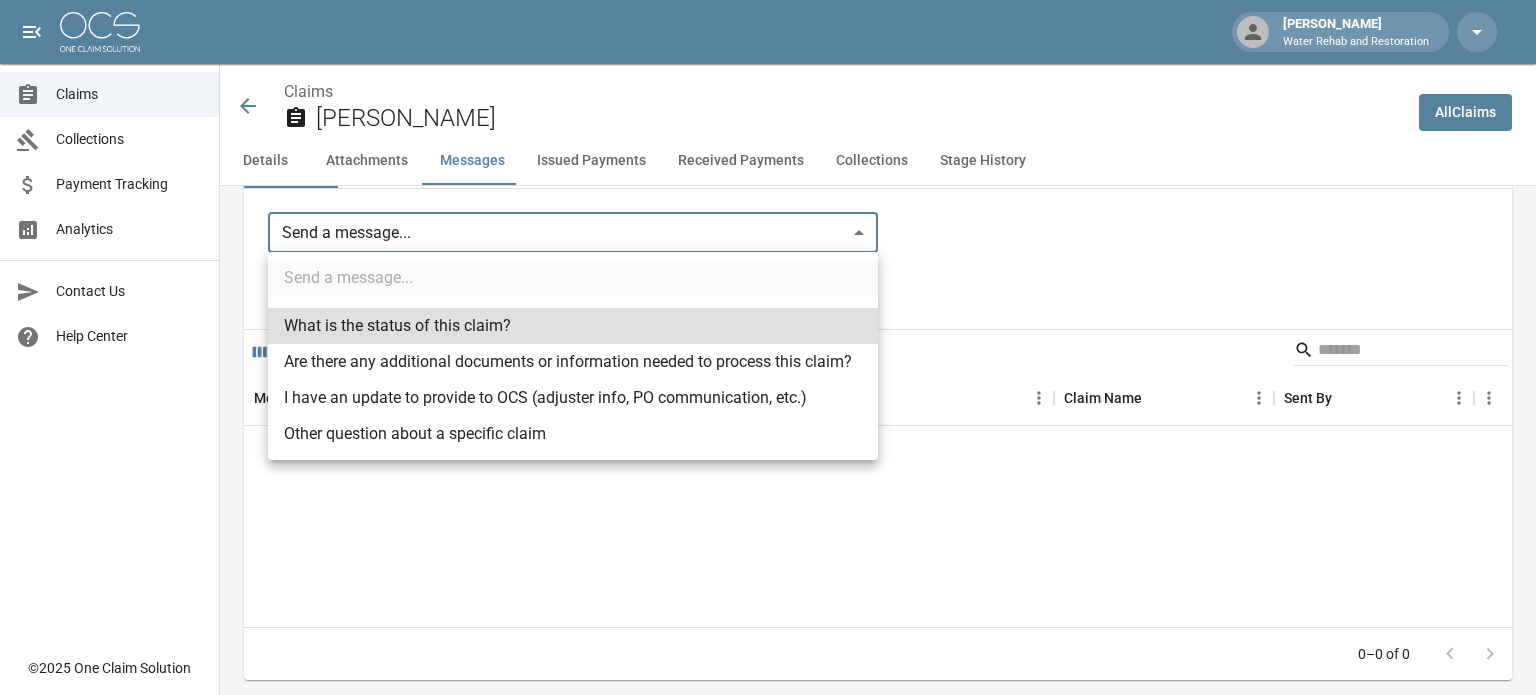click on "Other question about a specific claim" at bounding box center [573, 434] 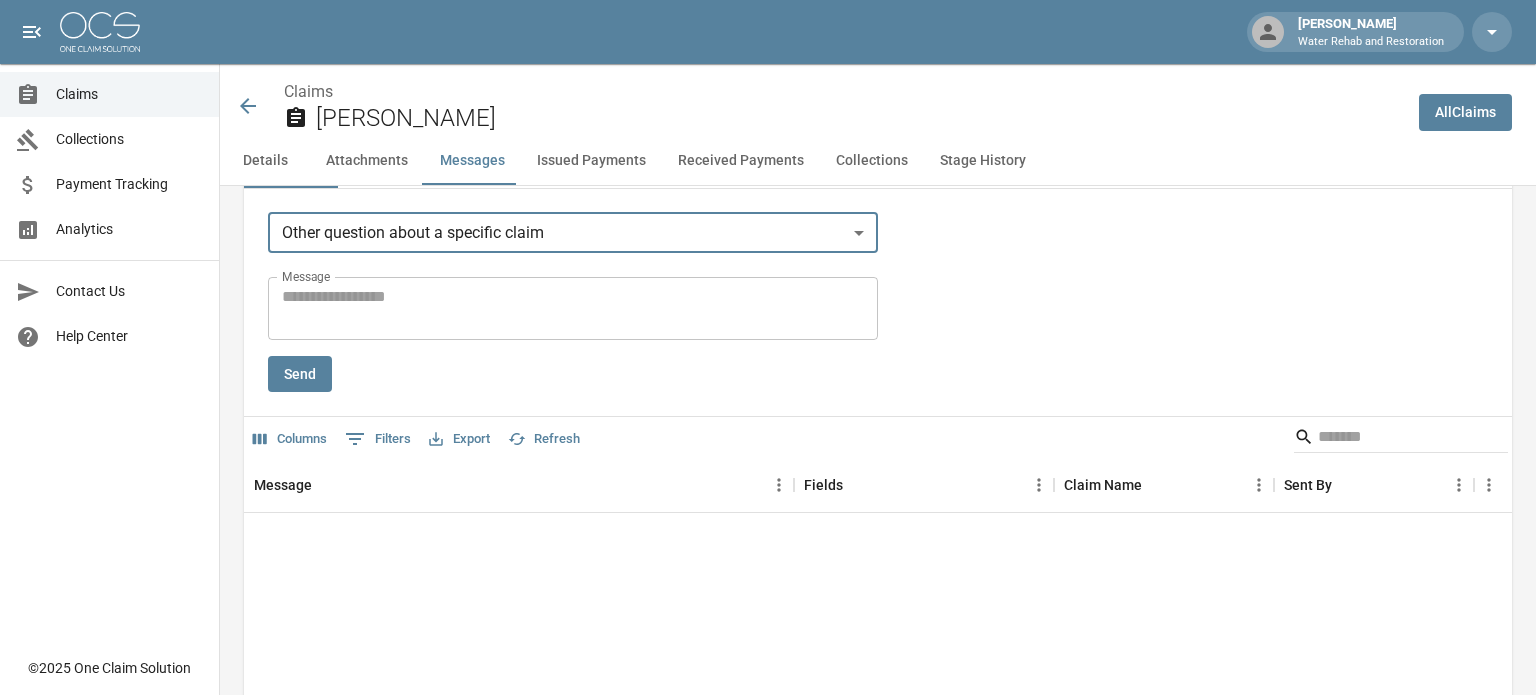 click on "[PERSON_NAME]  W Water Rehab and Restoration  Claims Collections Payment Tracking Analytics Contact Us Help Center ©  2025   One Claim Solution Claims [PERSON_NAME] All  Claims Details Attachments Messages Issued Payments Received Payments Collections Stage History Details Claim Information Name [PERSON_NAME] Claim Number 006835753 Claim Type Water Mitigation Amount $14,438.03 Committed Amount $0.00 Balance Due $0.00 Stage Claim Entered - Submitted to Insurance Insurance Provider [GEOGRAPHIC_DATA] Date of Loss [DATE] Date Submitted [DATE] 12:55 PM Date Claim Escalated - Date Claim Closed - Claim Outcome - Claim Closure Reason - Submitted By [PERSON_NAME]  W Company Water Rehab and Restoration  Created At [DATE] 12:55 PM Updated At [DATE] 12:33 PM Insured's Information Property Owner [PERSON_NAME] Mailing Address  [STREET_ADDRESS] Mailing City [GEOGRAPHIC_DATA]  Mailing State [US_STATE] Mailing Zip 75208 Insured's Phone Number [PHONE_NUMBER] Insured's Alt Phone Number - Insured's Email [PERSON_NAME][EMAIL_ADDRESS][PERSON_NAME][DOMAIN_NAME] -" at bounding box center [768, 270] 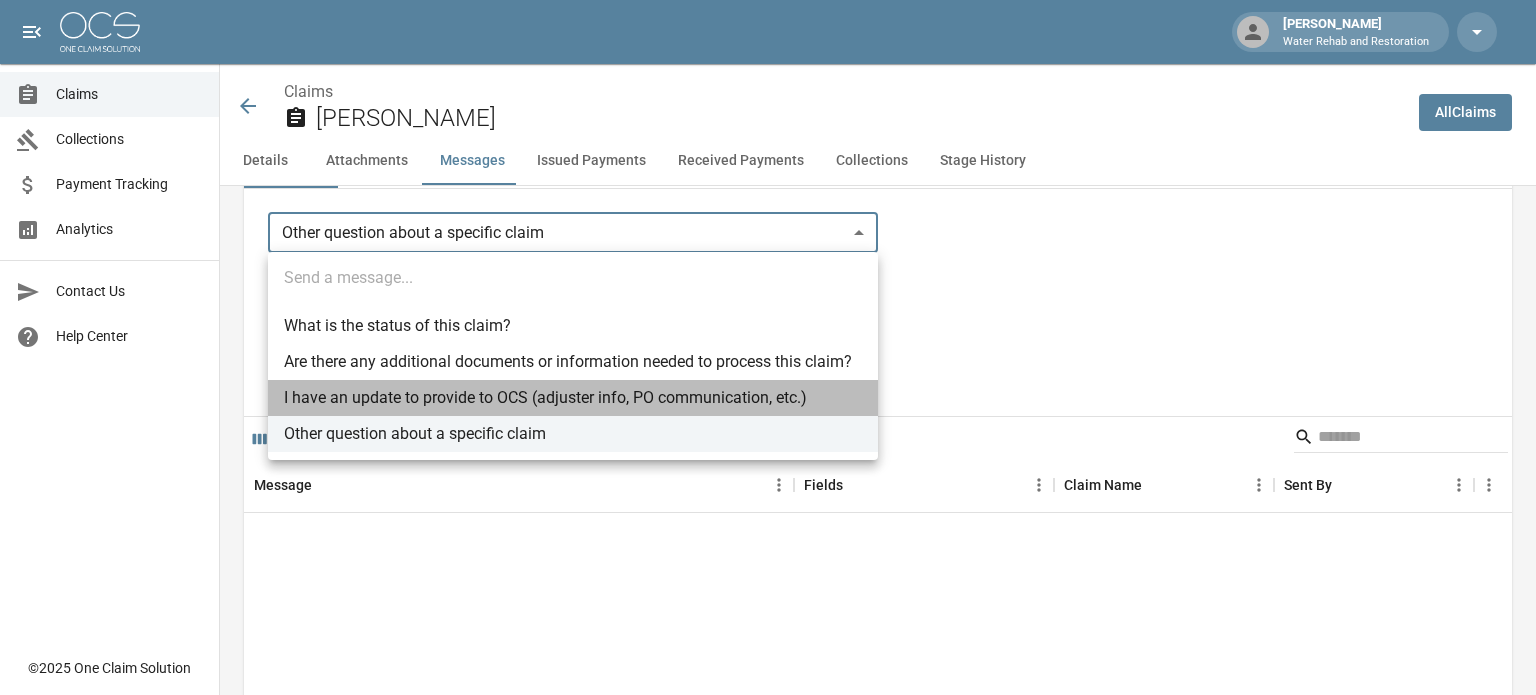 click on "I have an update to provide to OCS (adjuster info, PO communication, etc.)" at bounding box center (573, 398) 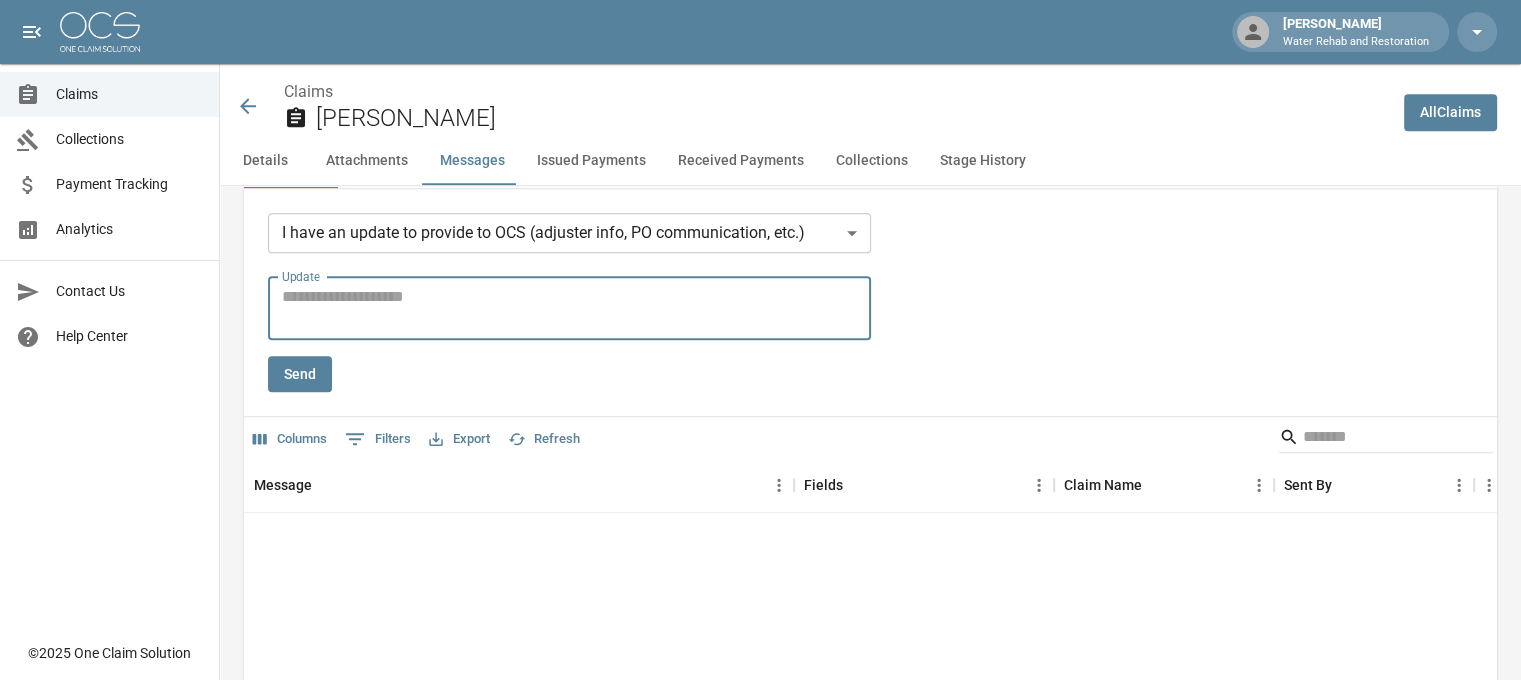 click on "Update" at bounding box center [569, 308] 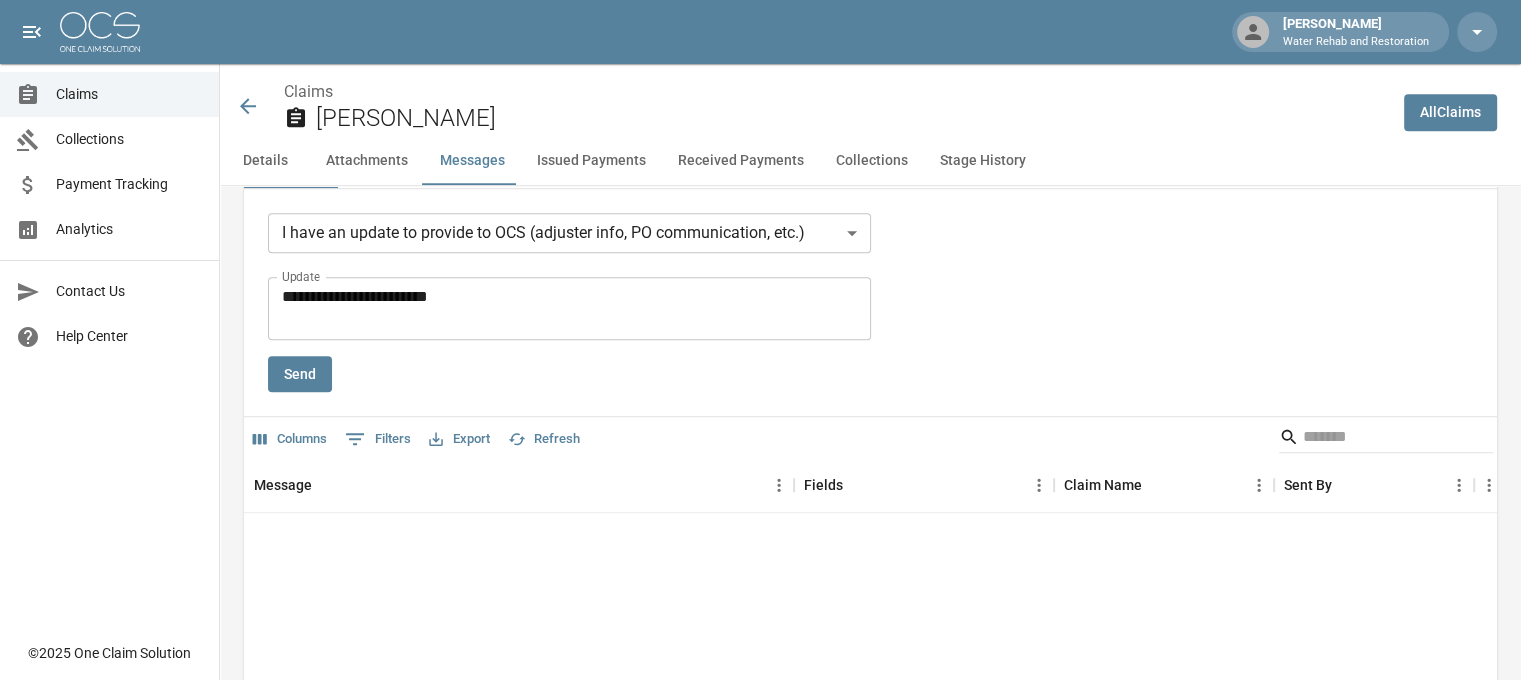 click on "**********" at bounding box center [569, 308] 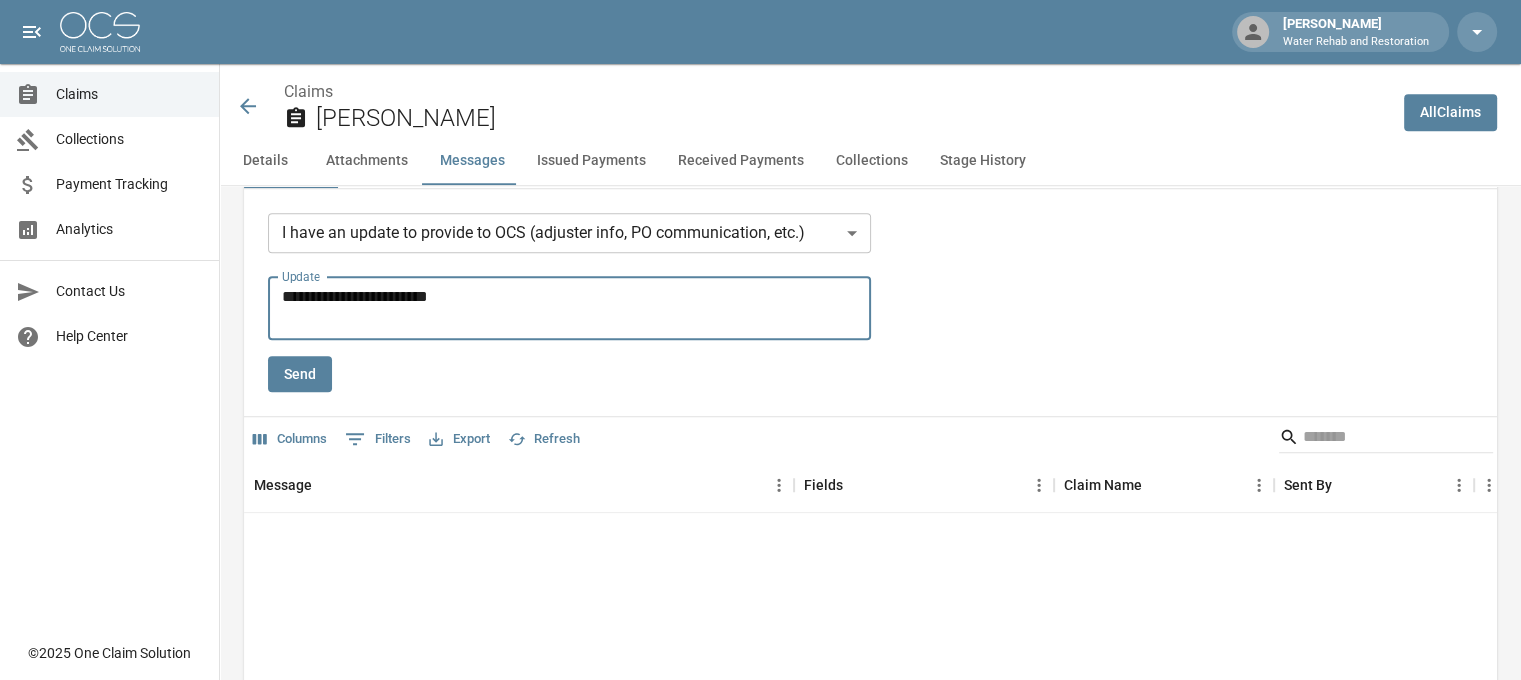 click on "**********" at bounding box center (573, 308) 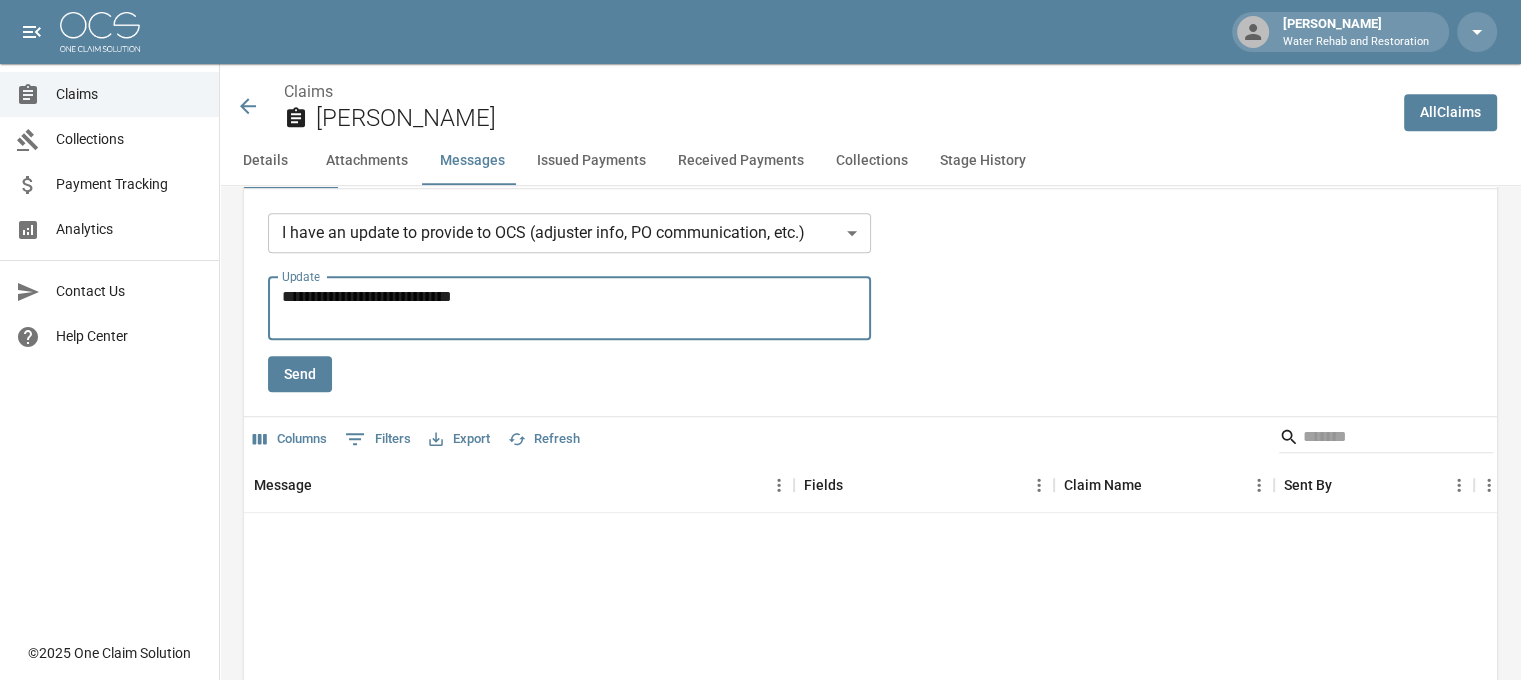 click on "**********" at bounding box center [573, 308] 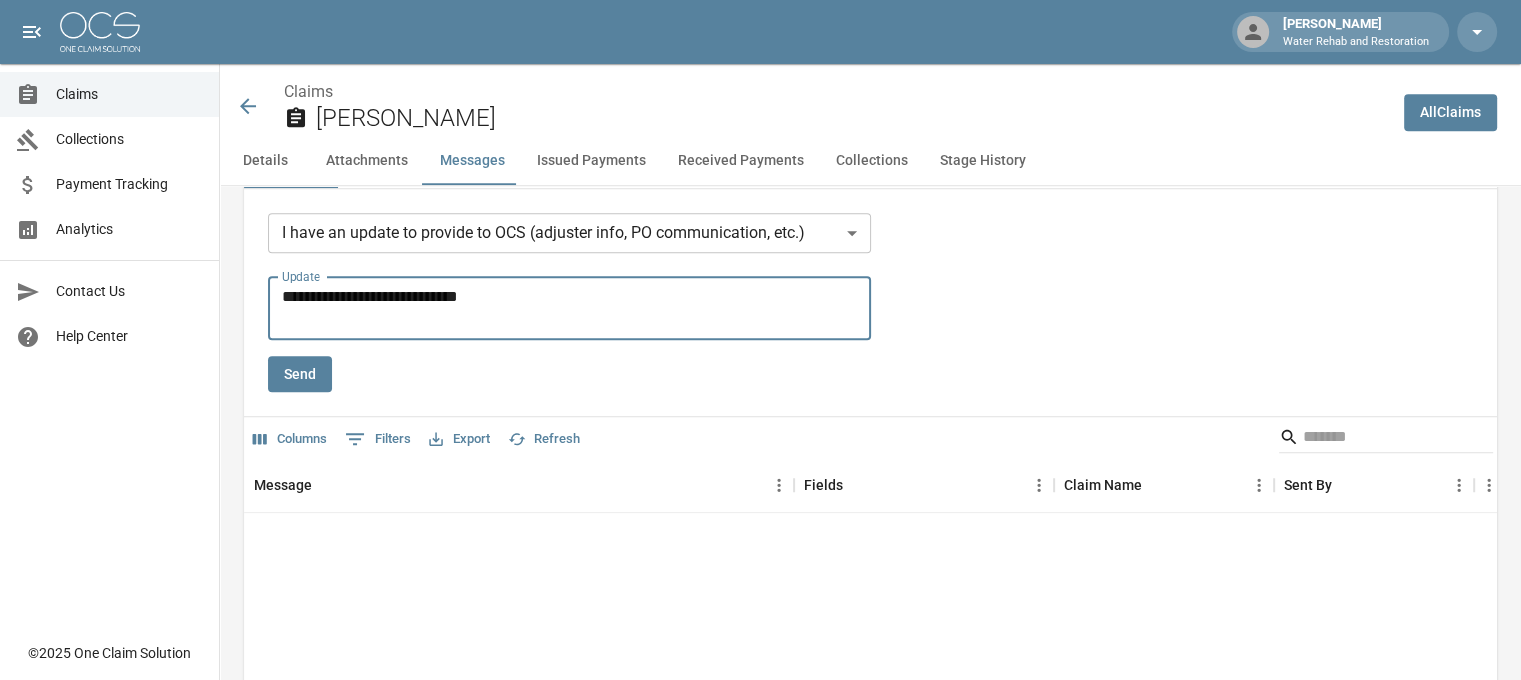 click on "**********" at bounding box center [573, 308] 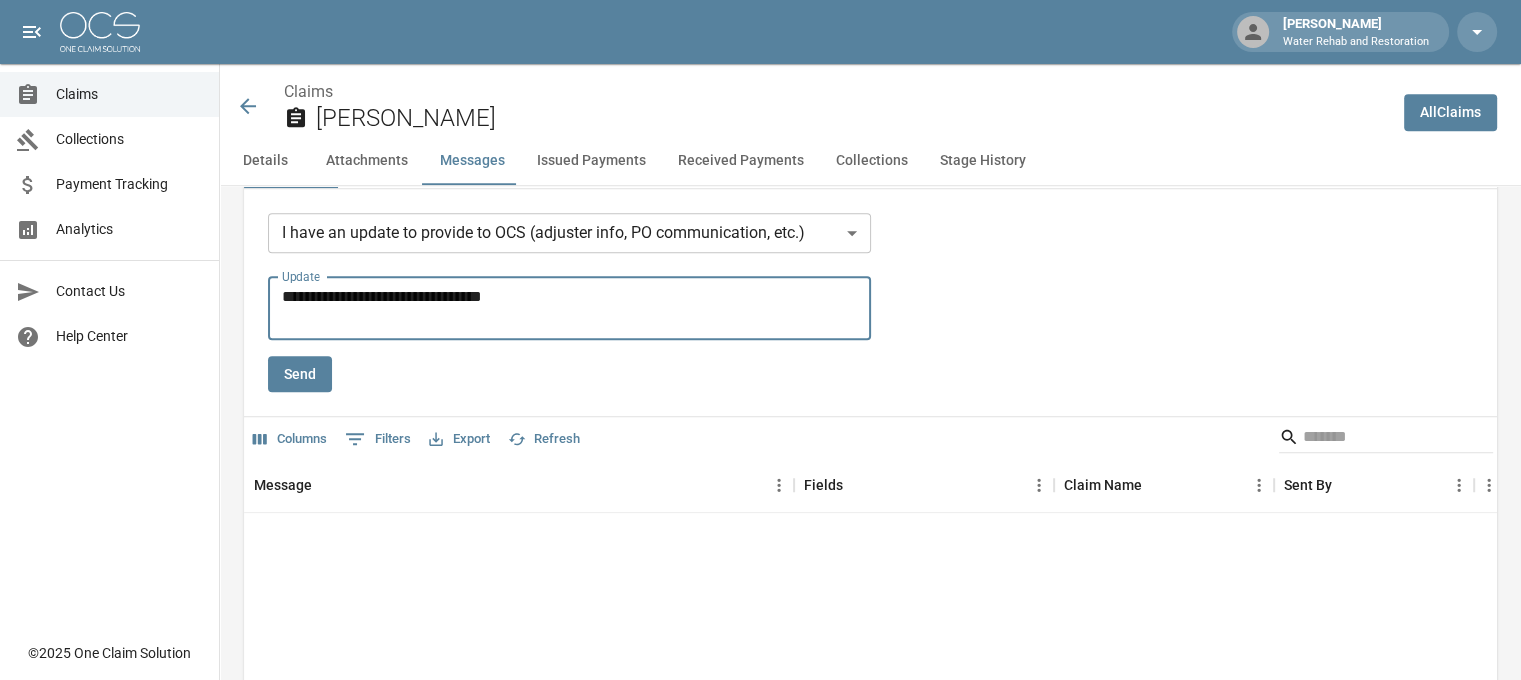 paste on "**********" 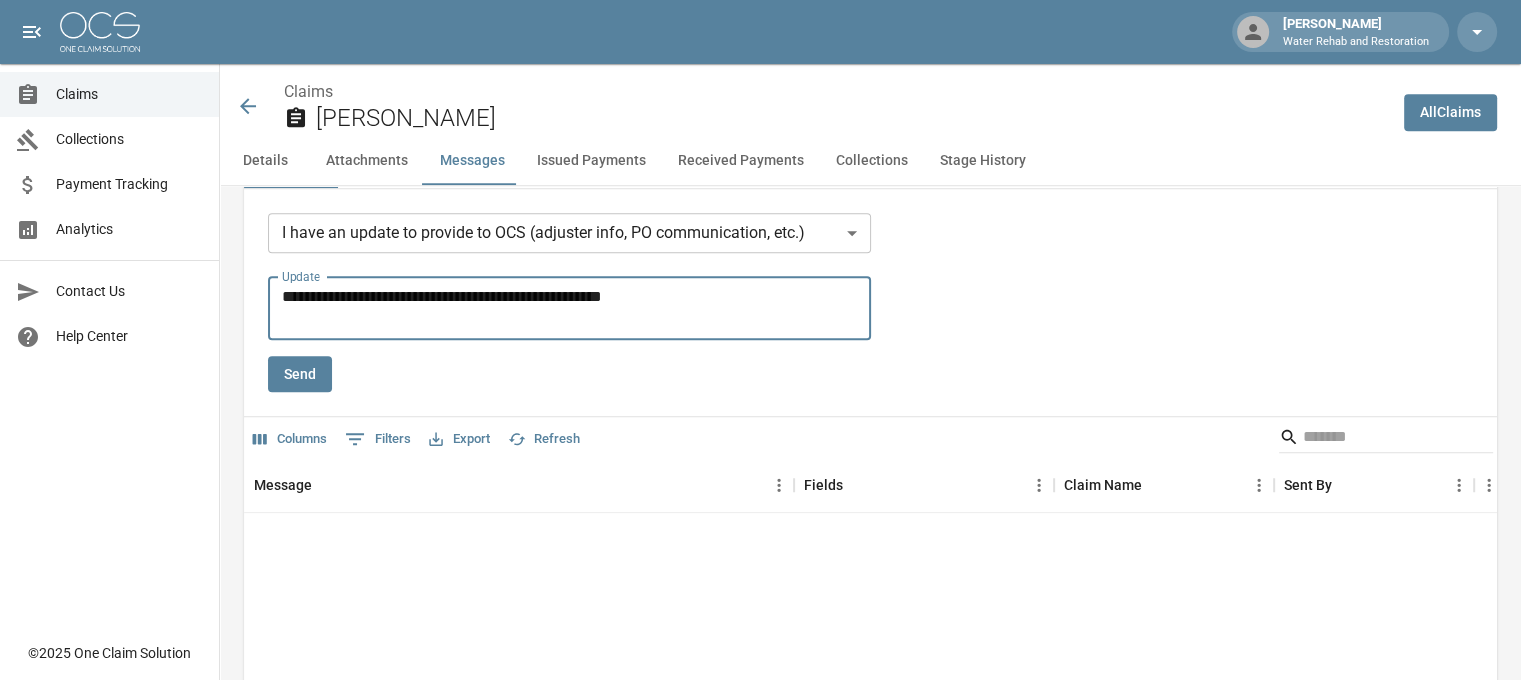 click on "**********" at bounding box center (573, 308) 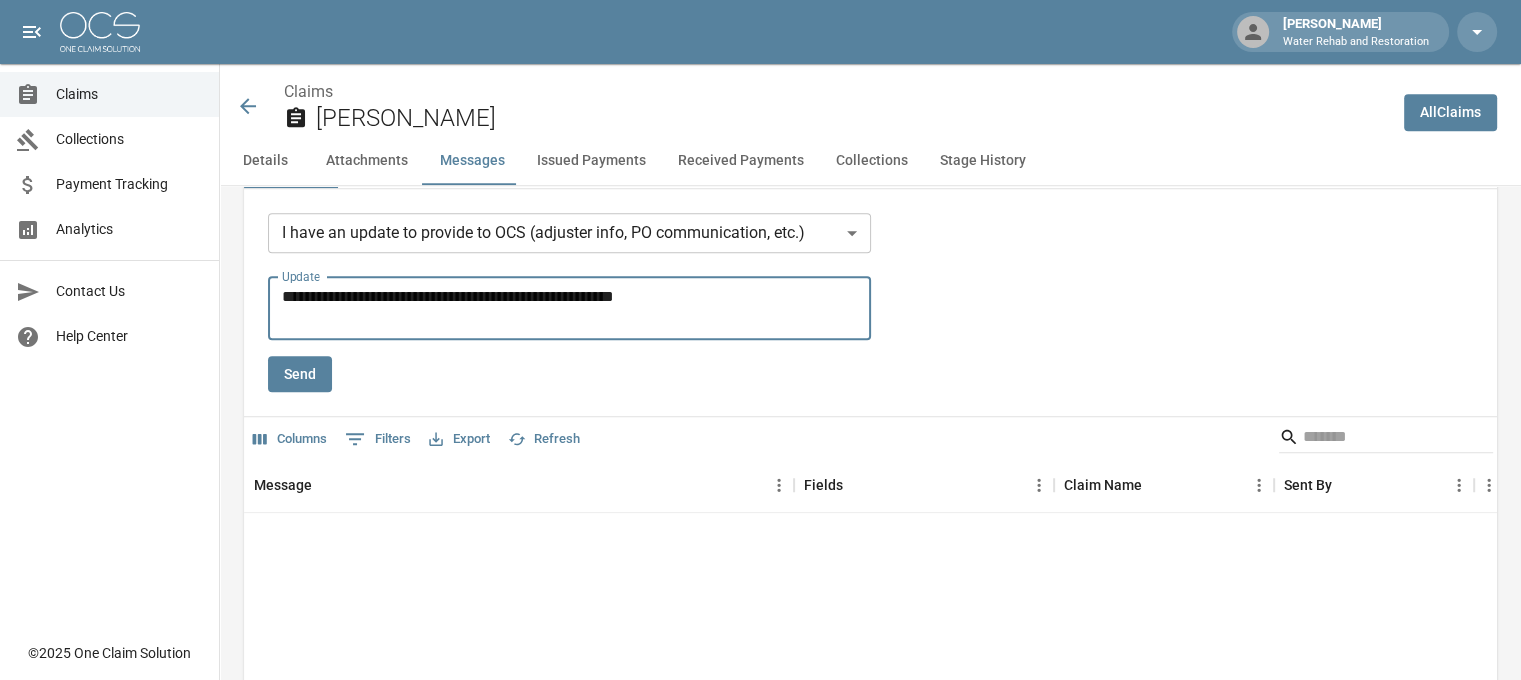 type on "**********" 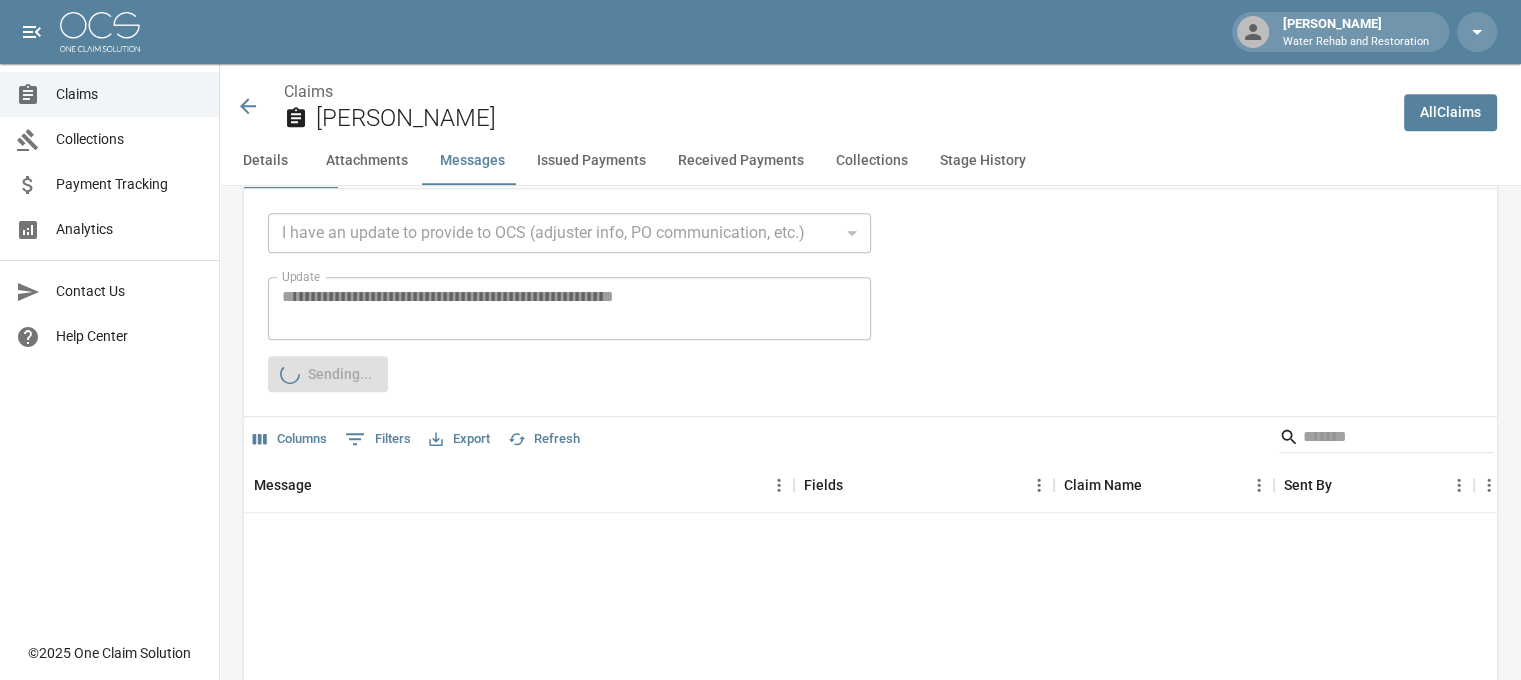 type 